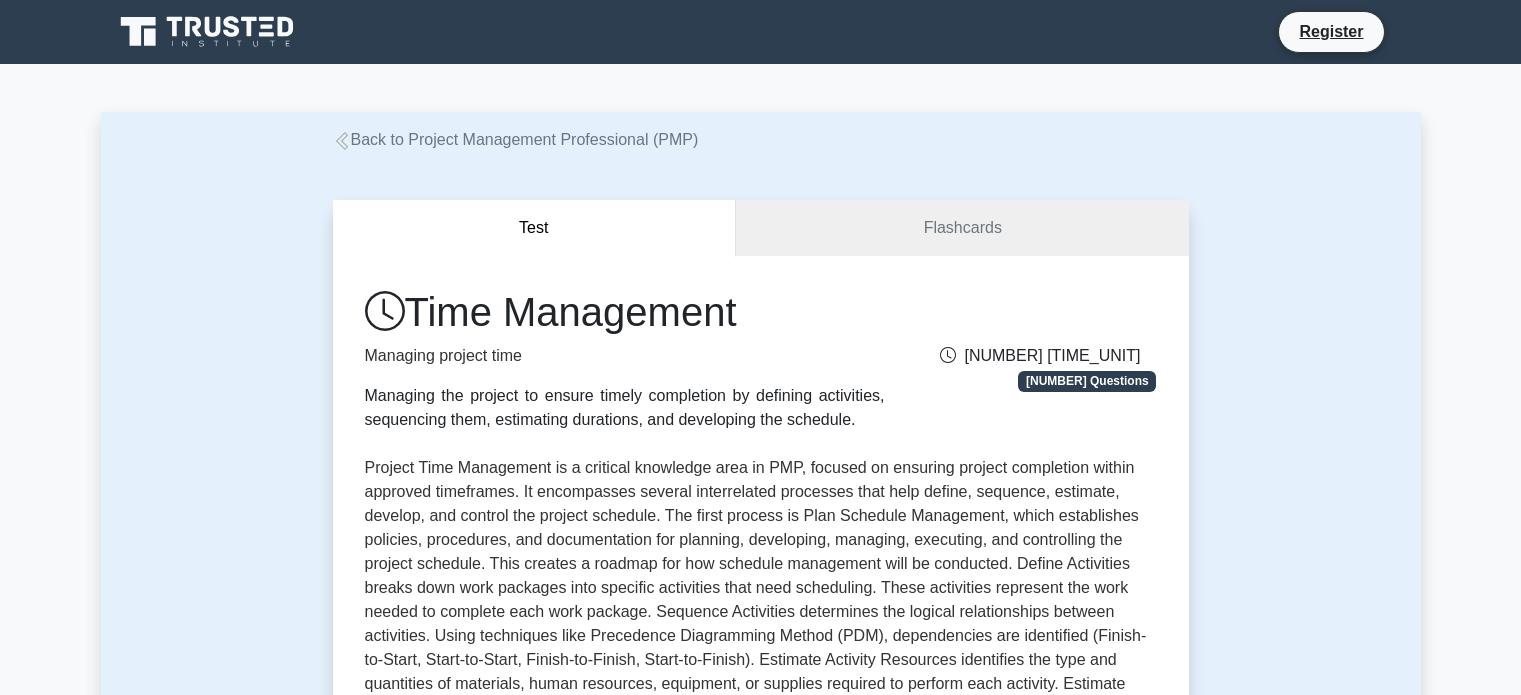 scroll, scrollTop: 0, scrollLeft: 0, axis: both 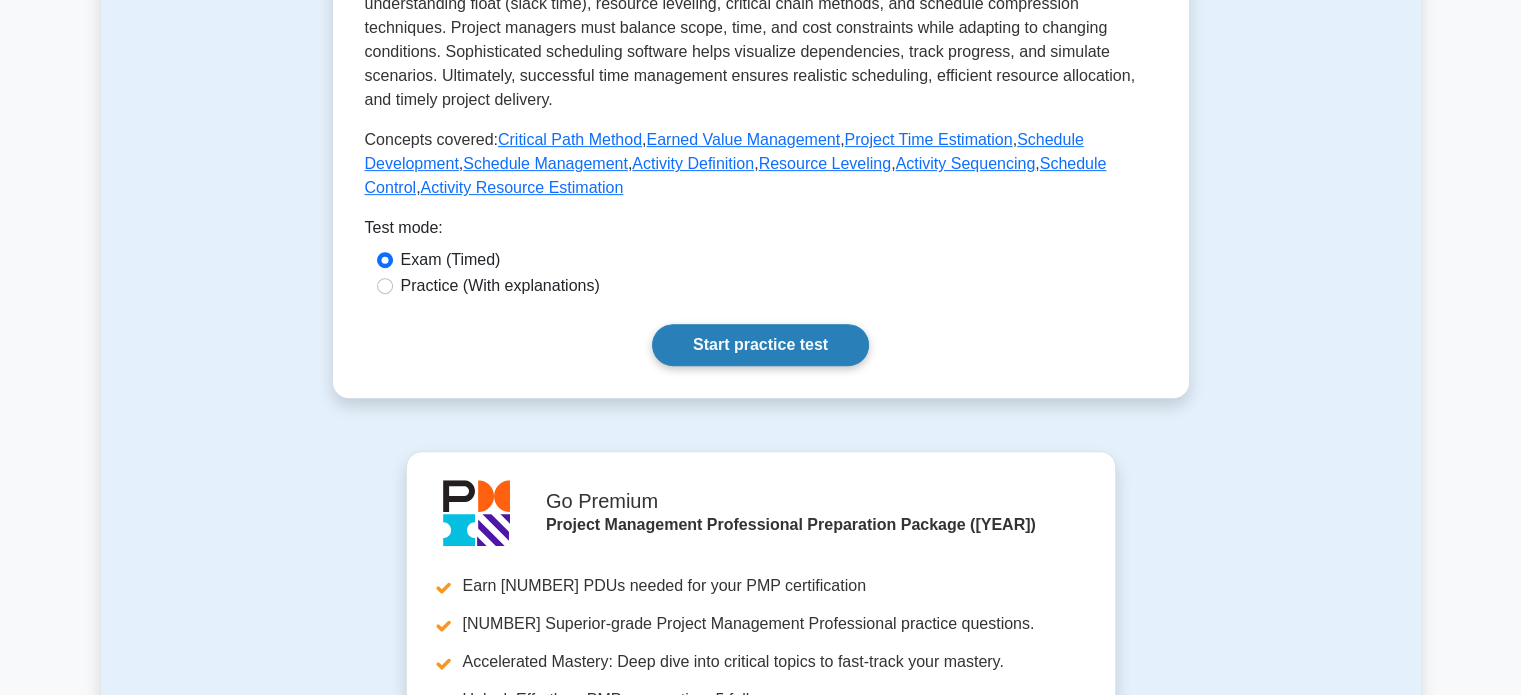 click on "Start practice test" at bounding box center [760, 345] 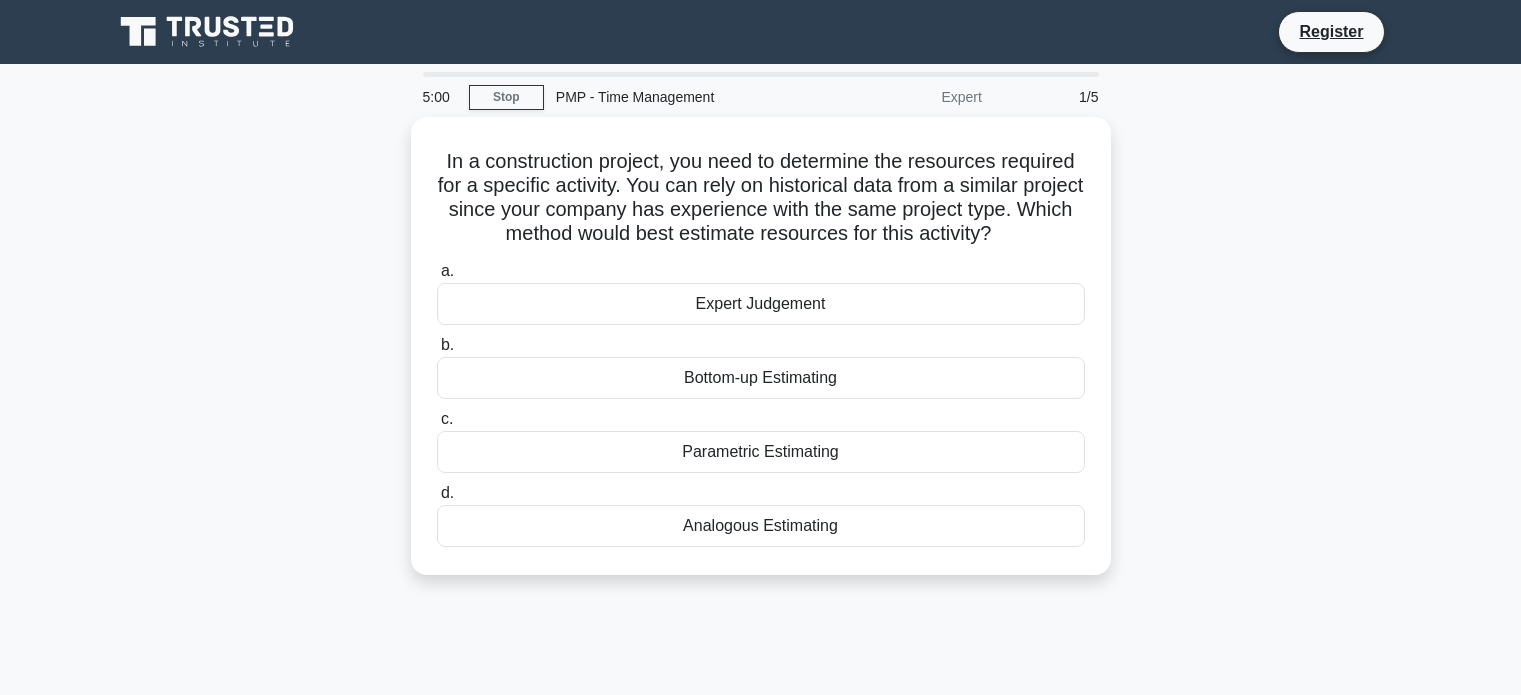 scroll, scrollTop: 0, scrollLeft: 0, axis: both 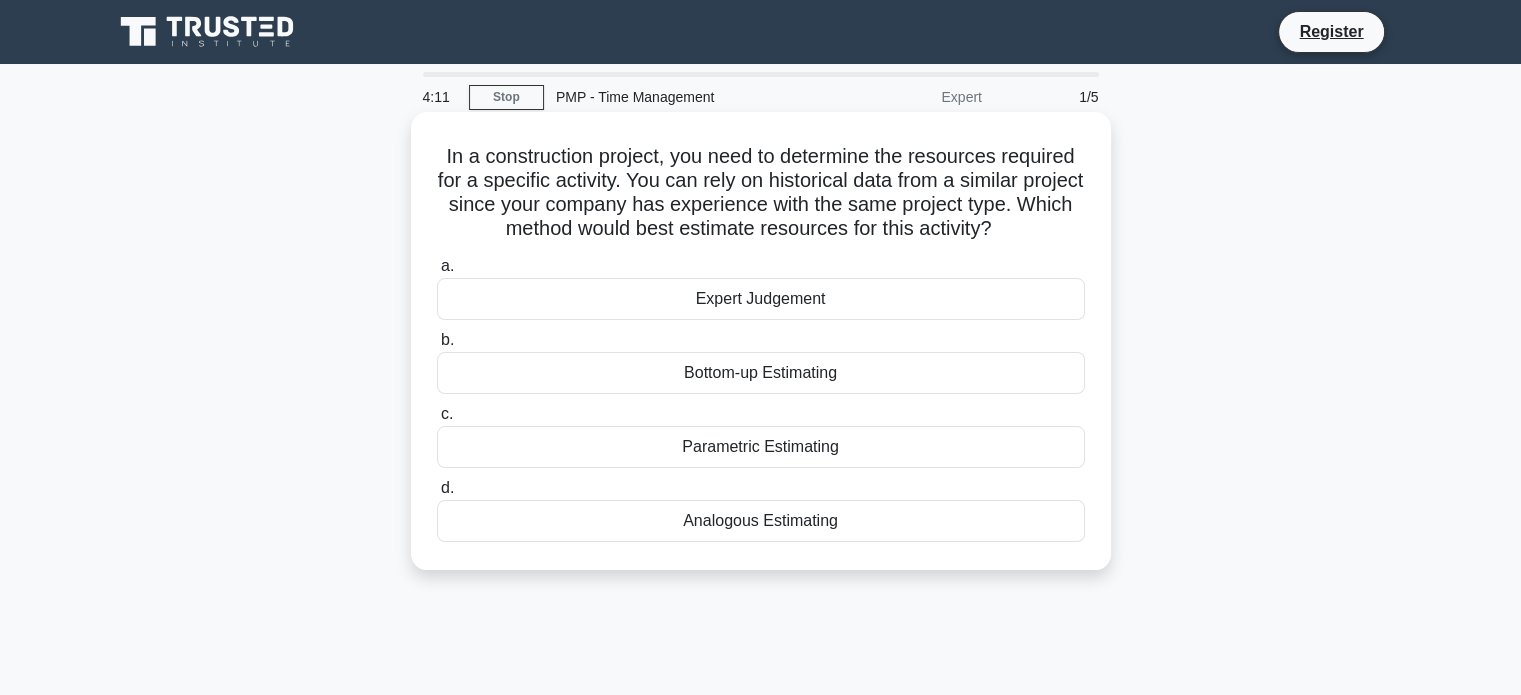 click on "Analogous Estimating" at bounding box center (761, 521) 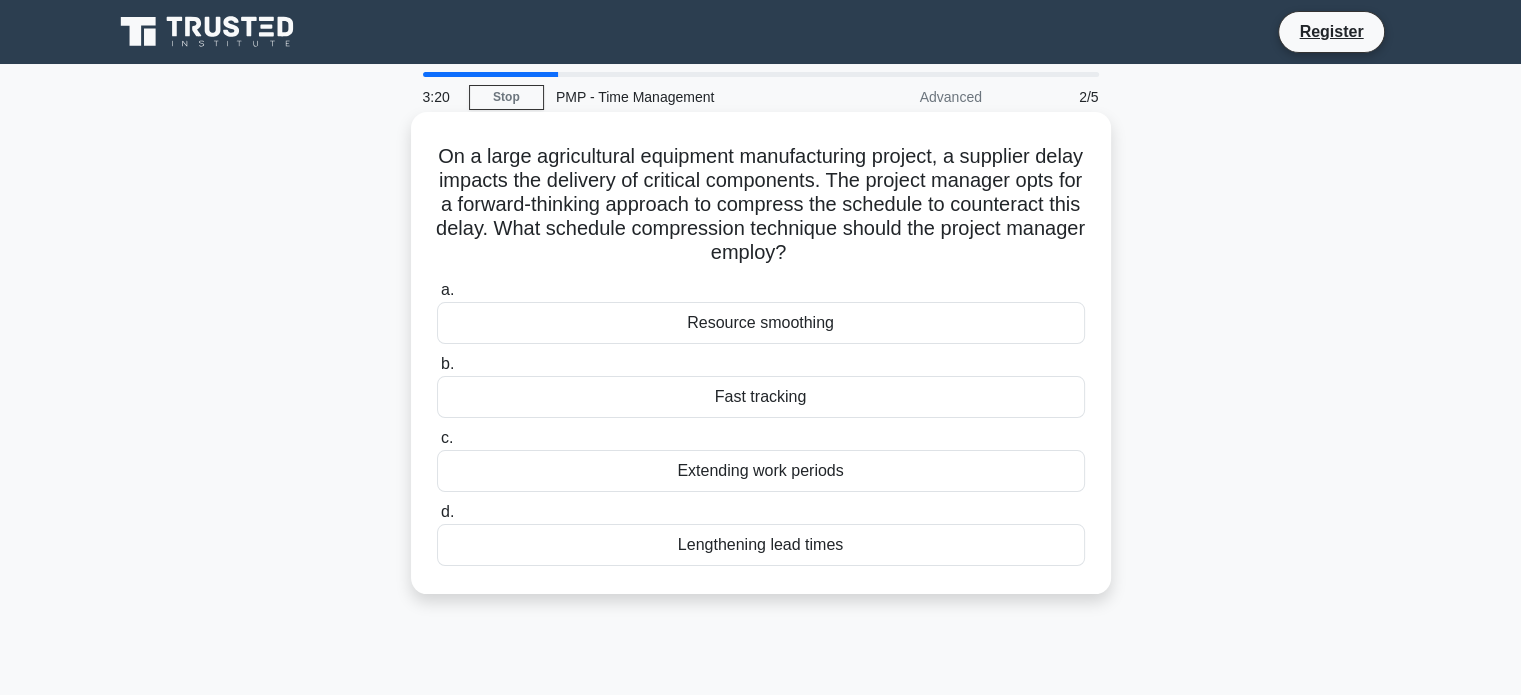 click on "Fast tracking" at bounding box center (761, 397) 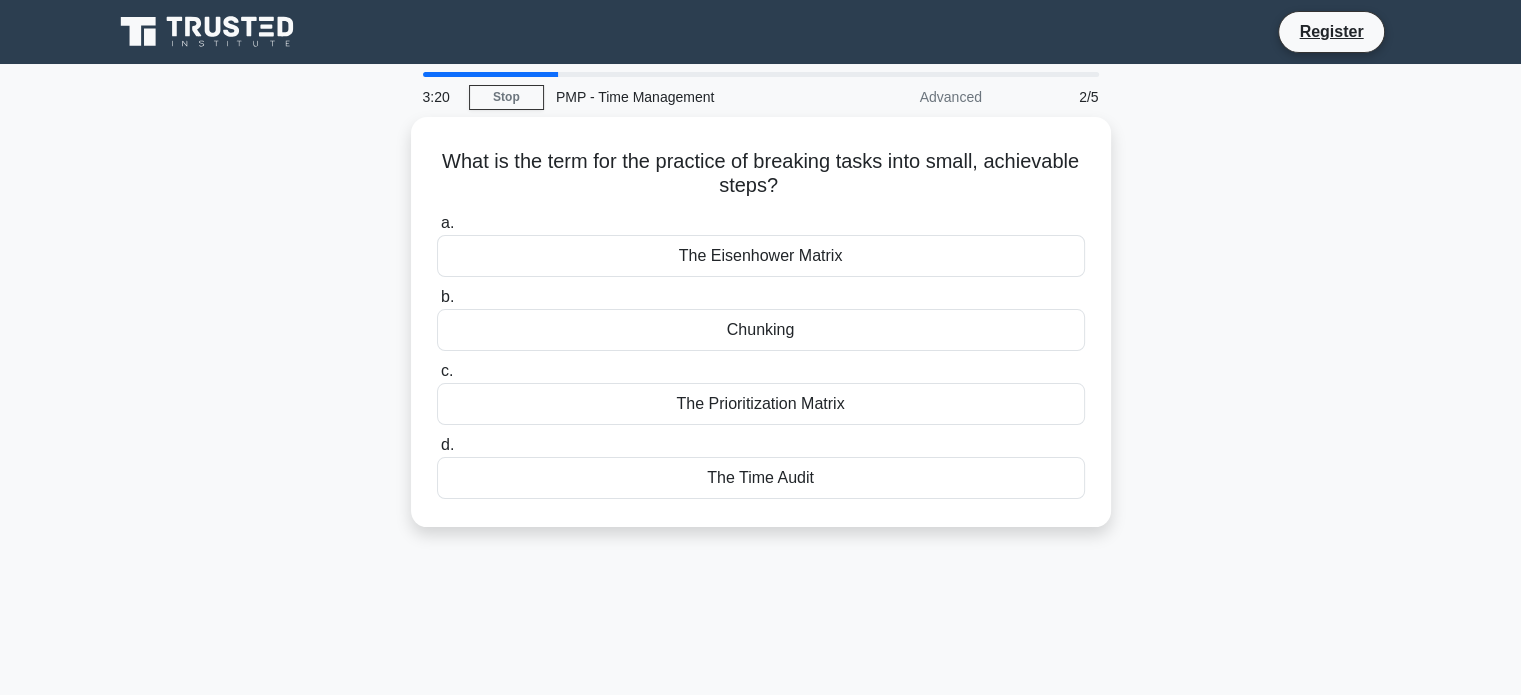 click on "The Prioritization Matrix" at bounding box center [761, 404] 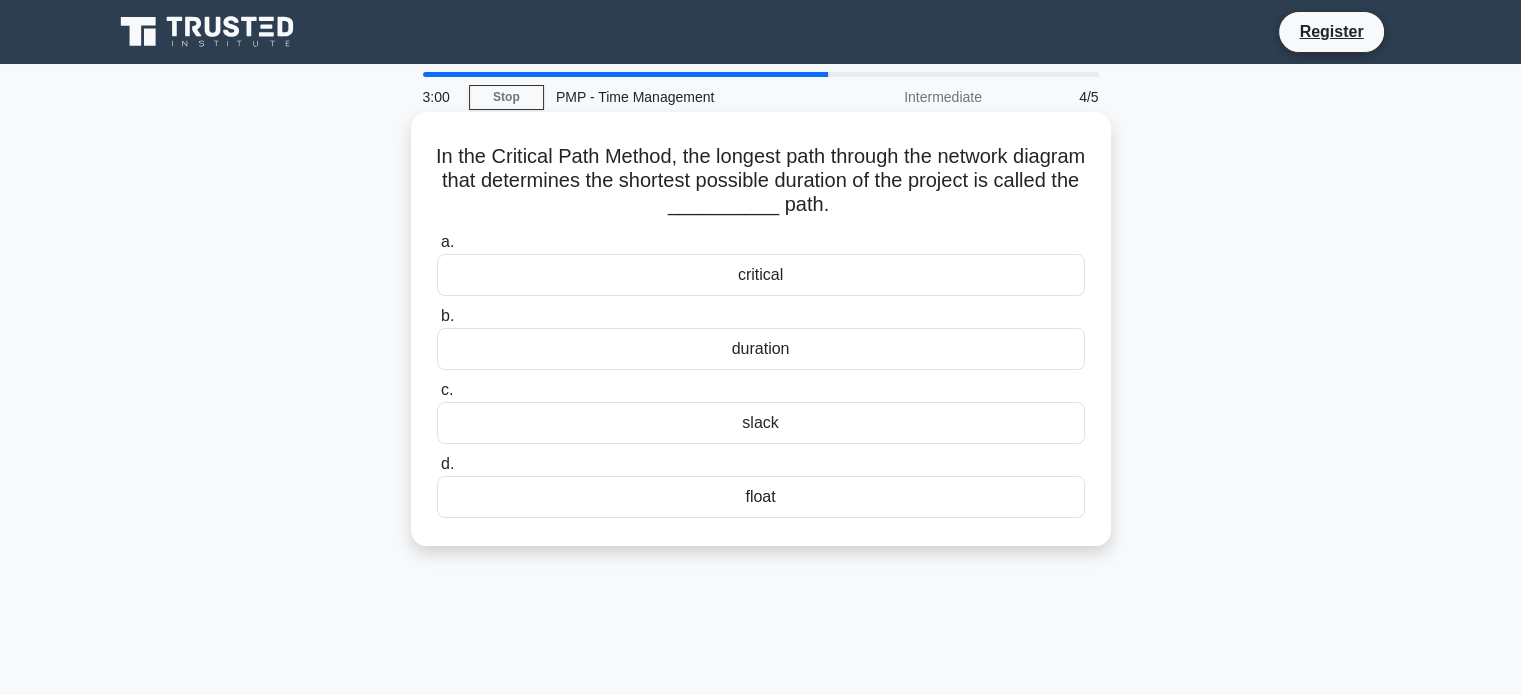click on "critical" at bounding box center [761, 275] 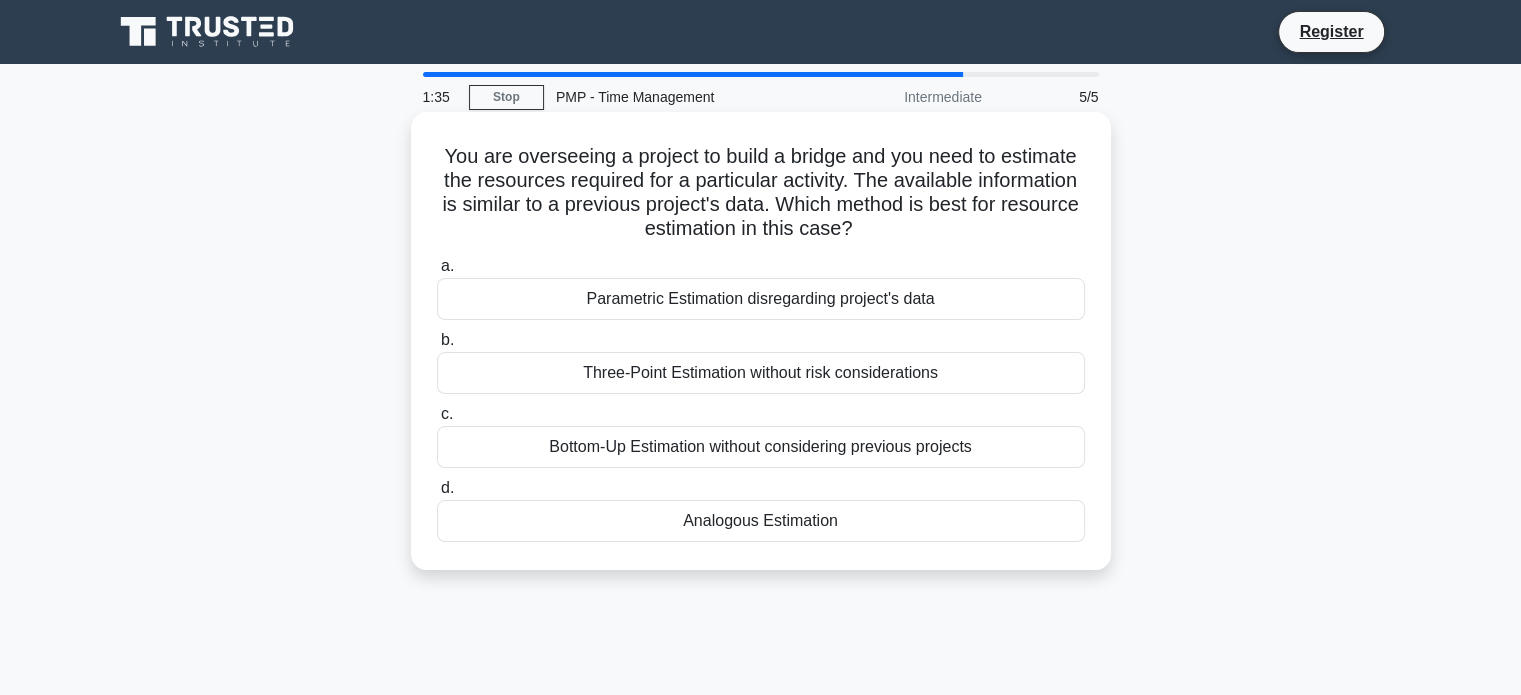 click on "Analogous Estimation" at bounding box center [761, 521] 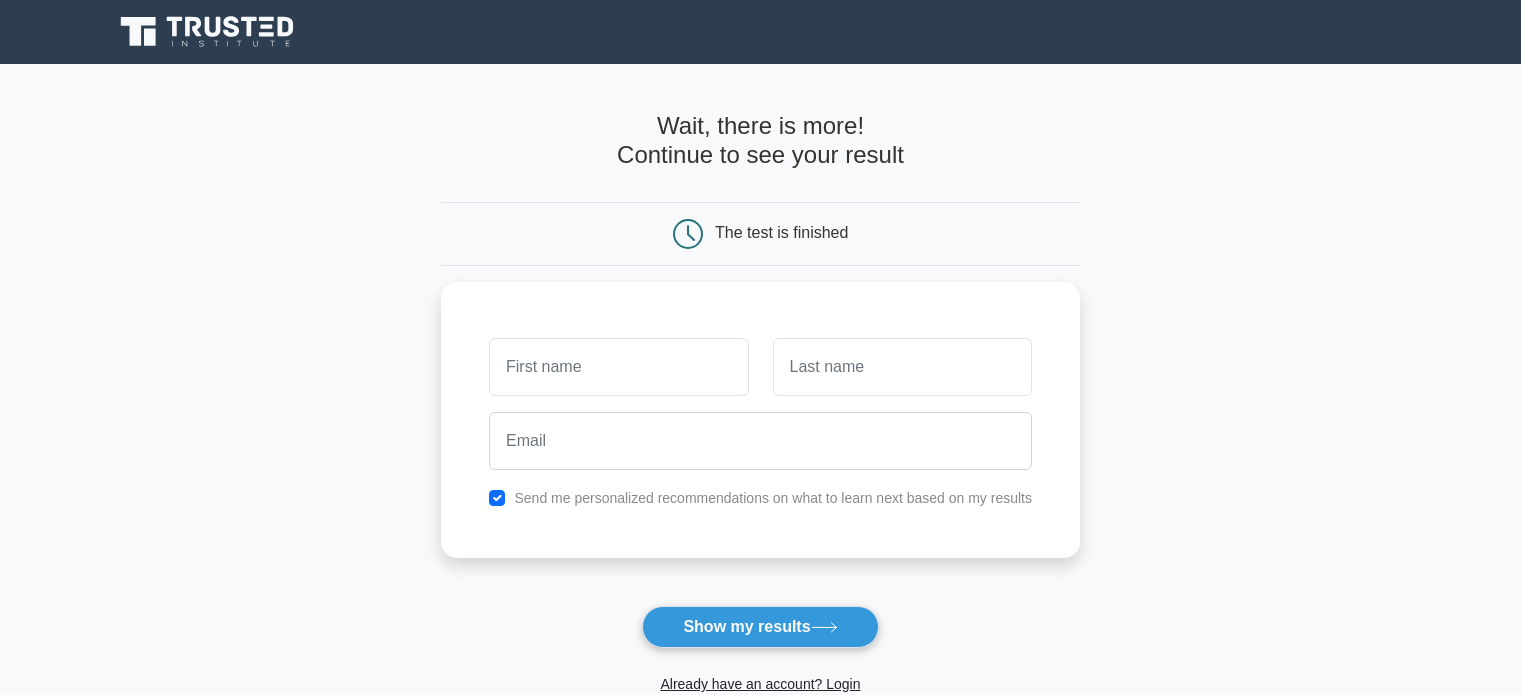 scroll, scrollTop: 0, scrollLeft: 0, axis: both 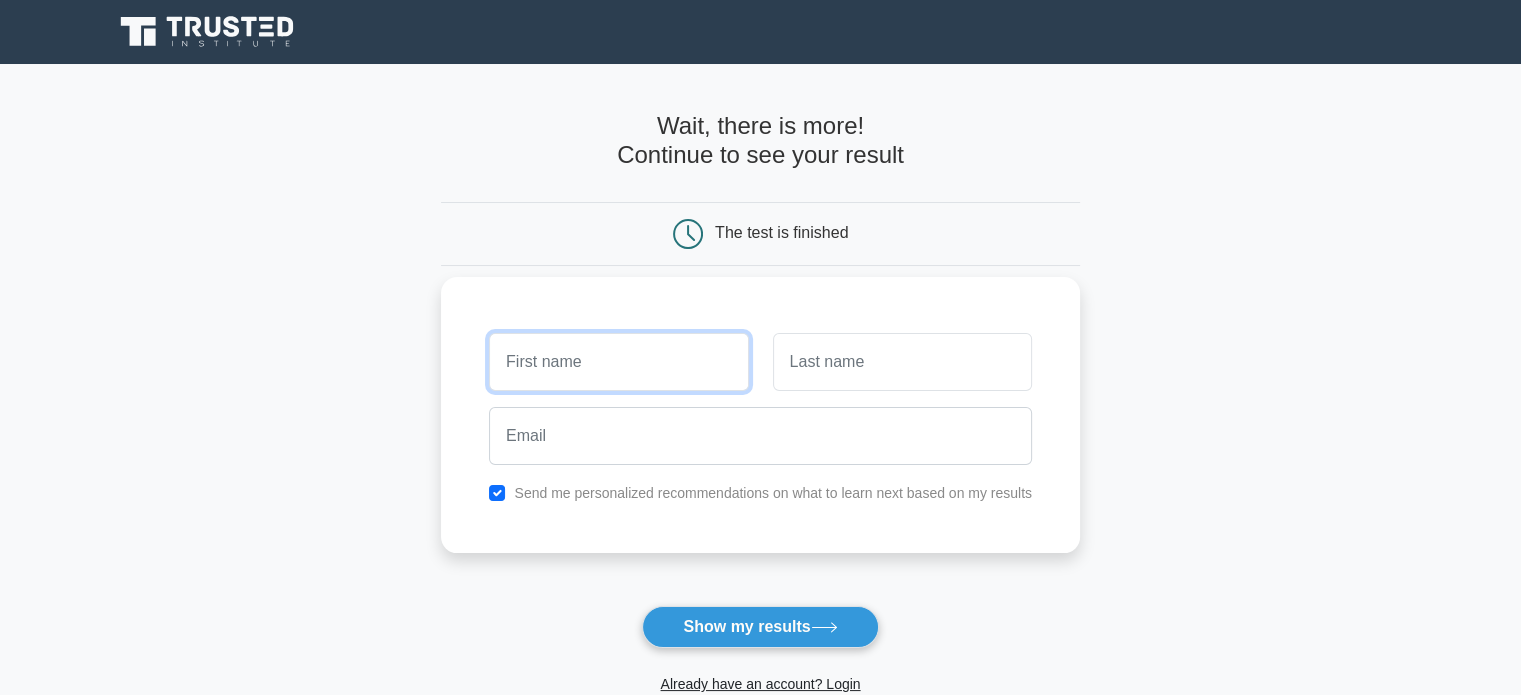 click at bounding box center [618, 362] 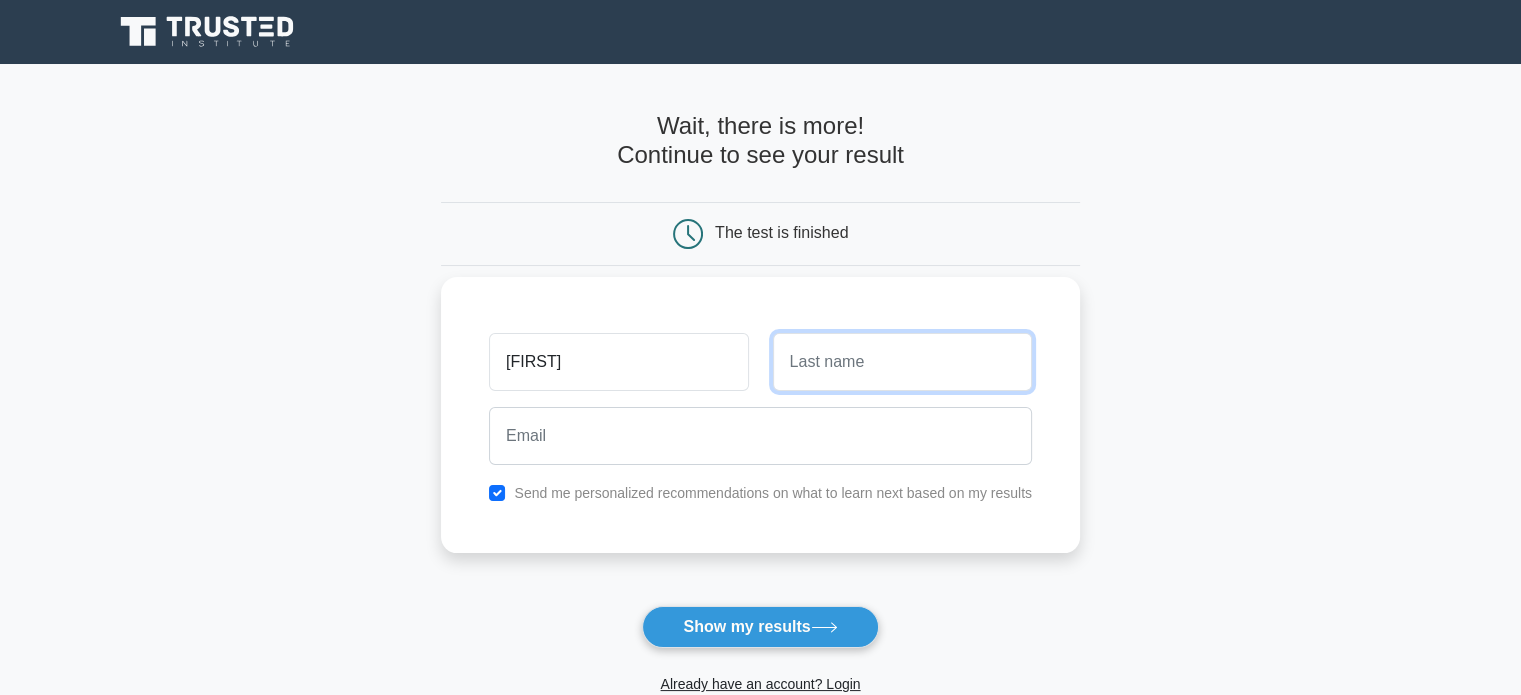 click at bounding box center (902, 362) 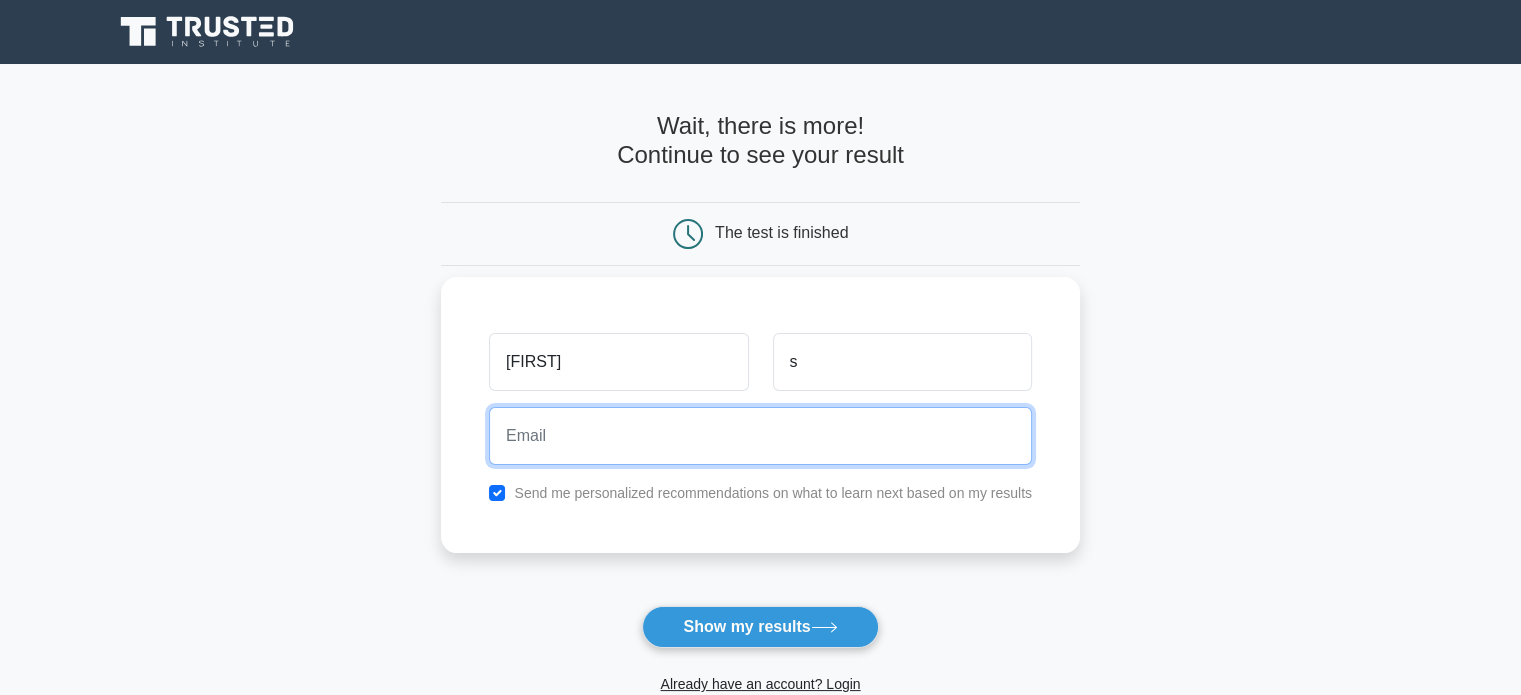 click at bounding box center [760, 436] 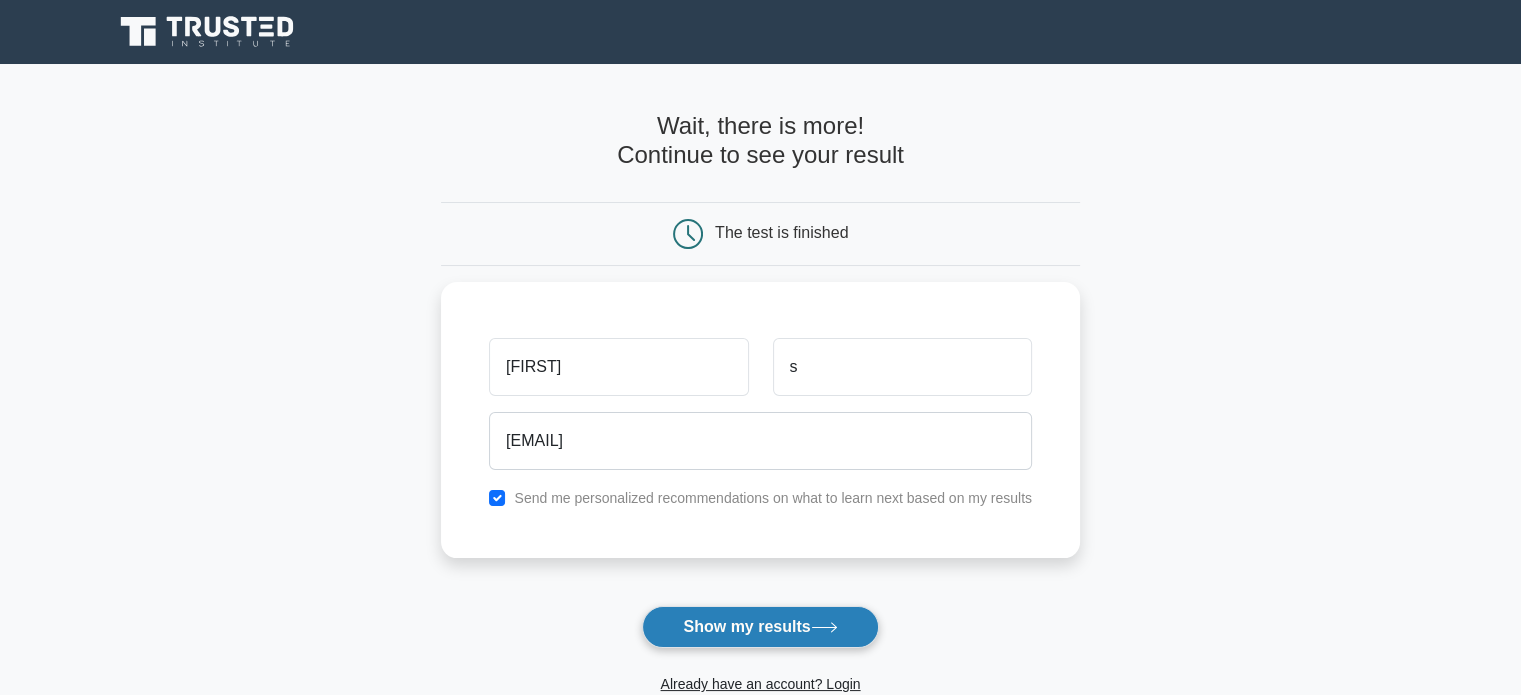 click on "Show my results" at bounding box center (760, 627) 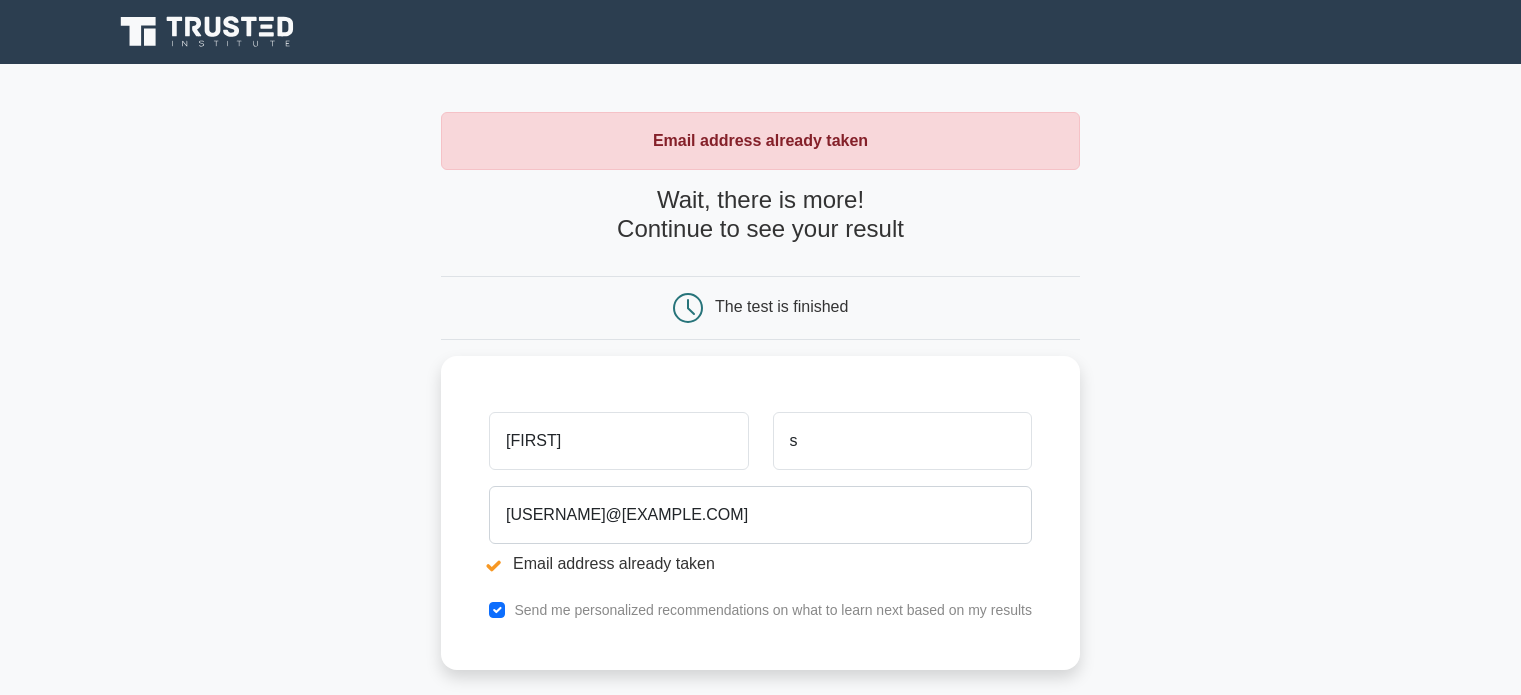 scroll, scrollTop: 0, scrollLeft: 0, axis: both 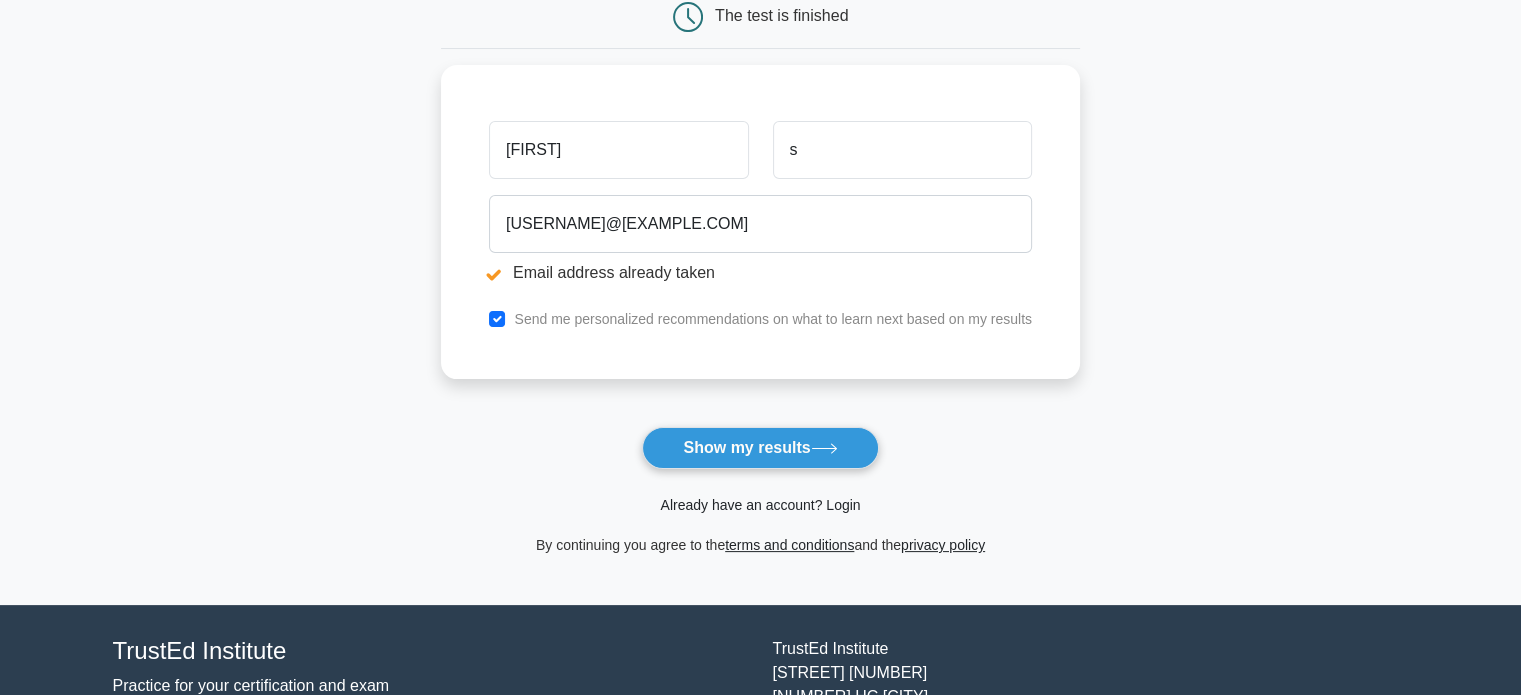 click on "Already have an account? Login" at bounding box center (760, 505) 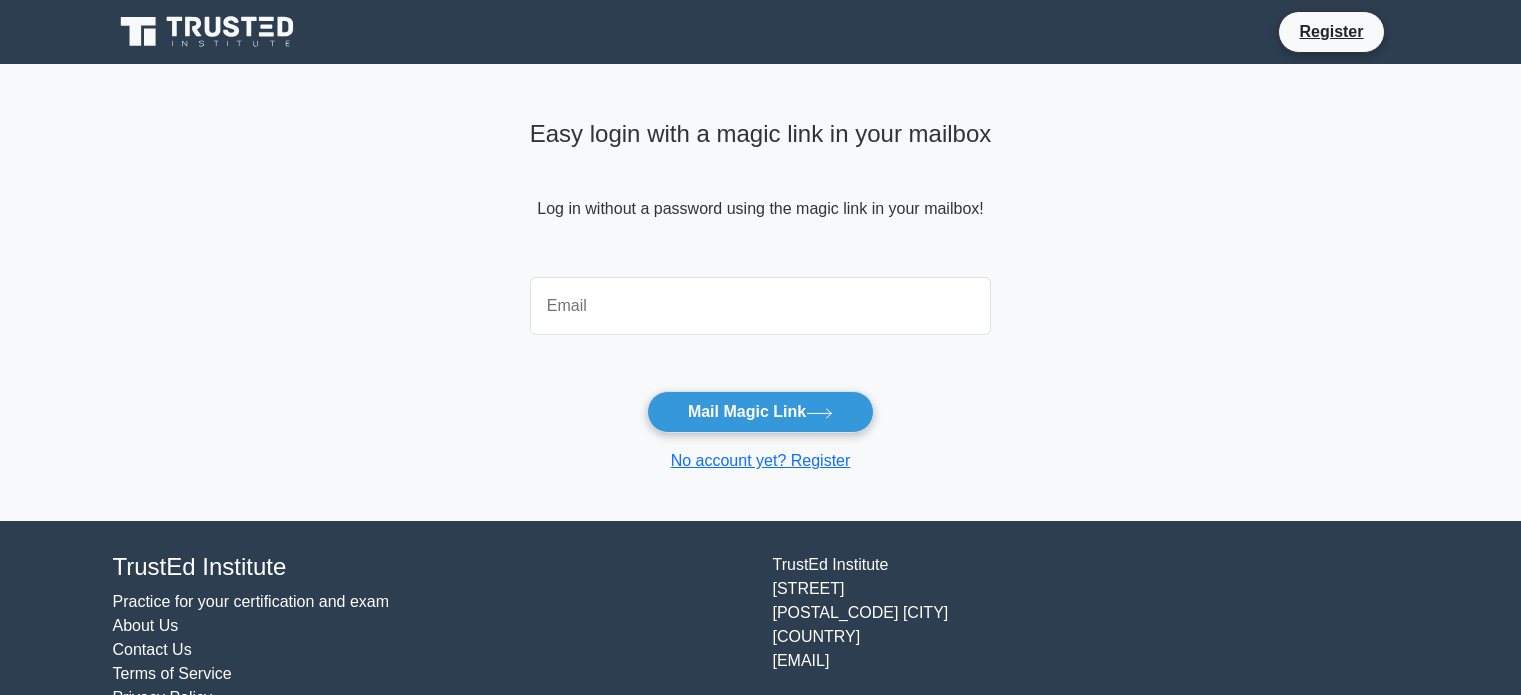 scroll, scrollTop: 0, scrollLeft: 0, axis: both 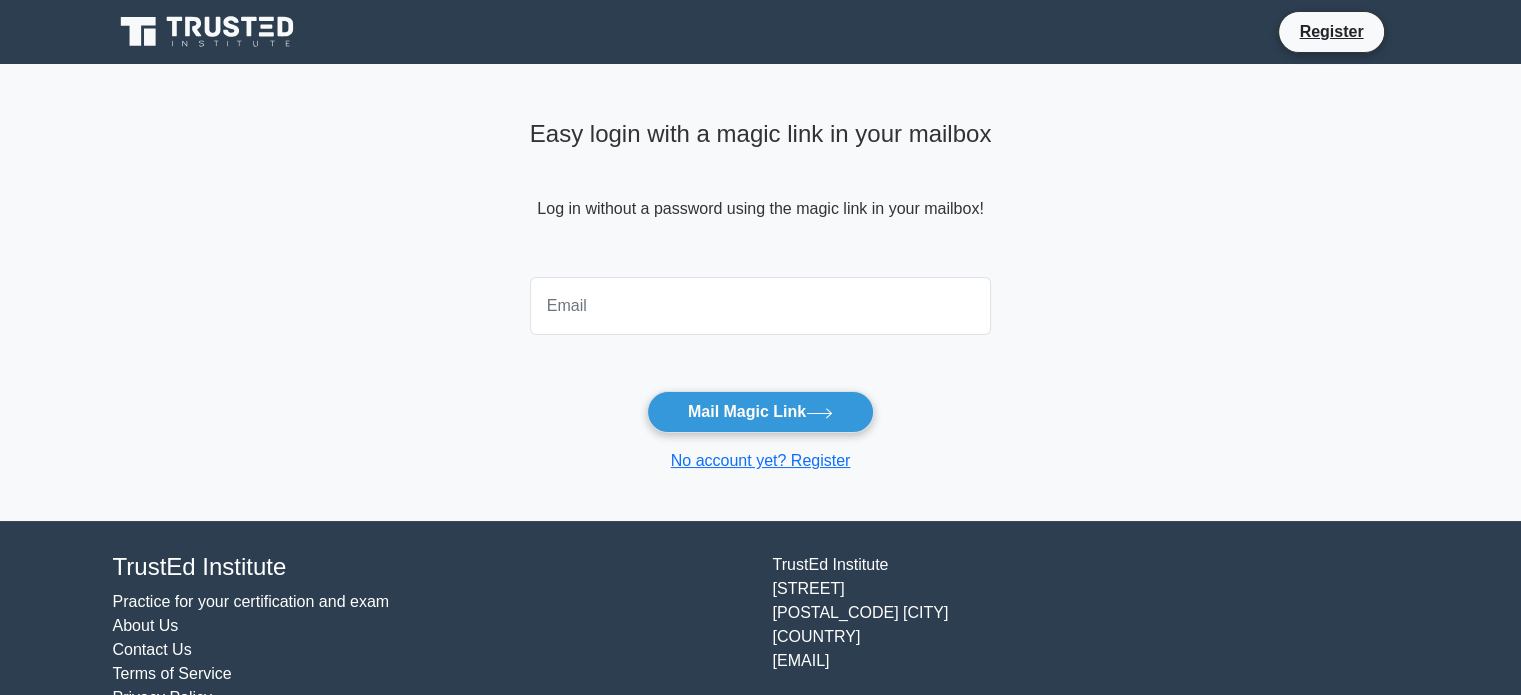 click at bounding box center [761, 306] 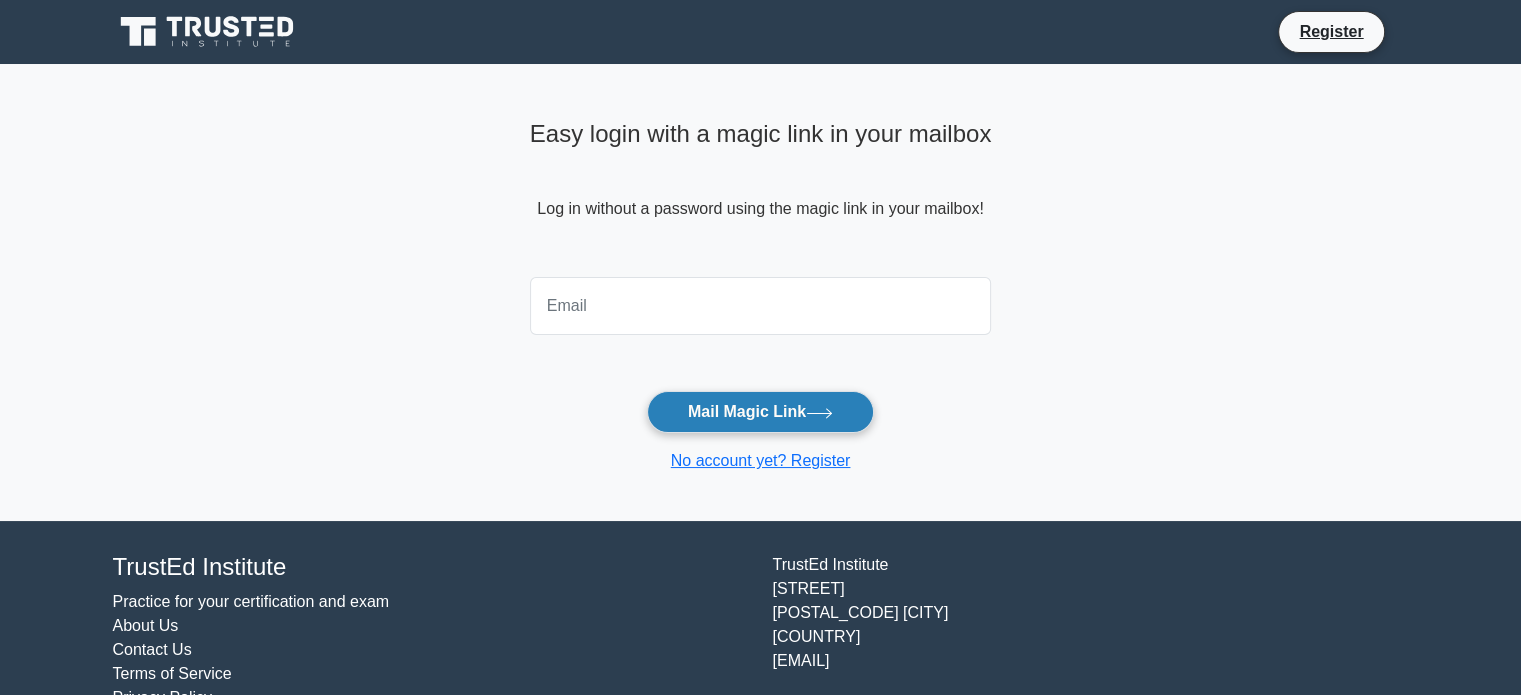 drag, startPoint x: 600, startPoint y: 319, endPoint x: 692, endPoint y: 407, distance: 127.310646 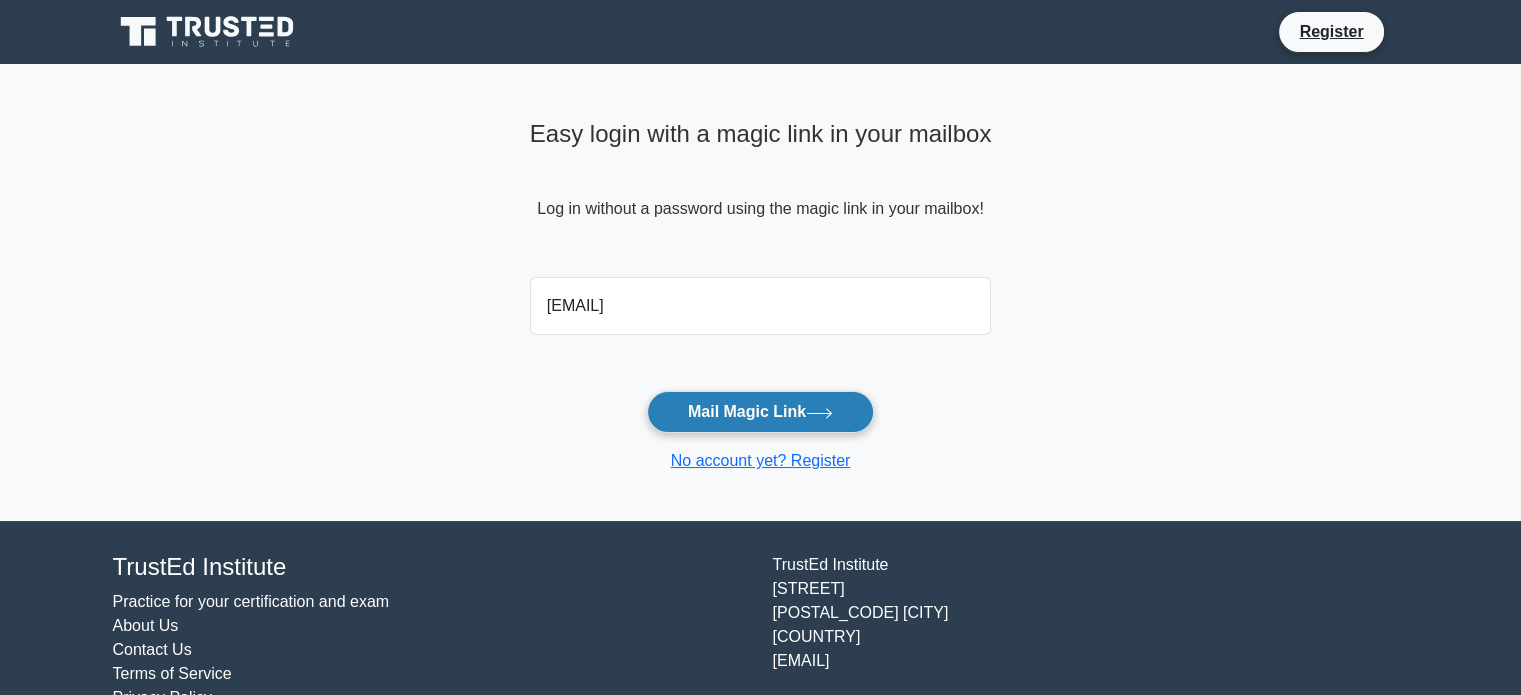 click on "Mail Magic Link" at bounding box center (760, 412) 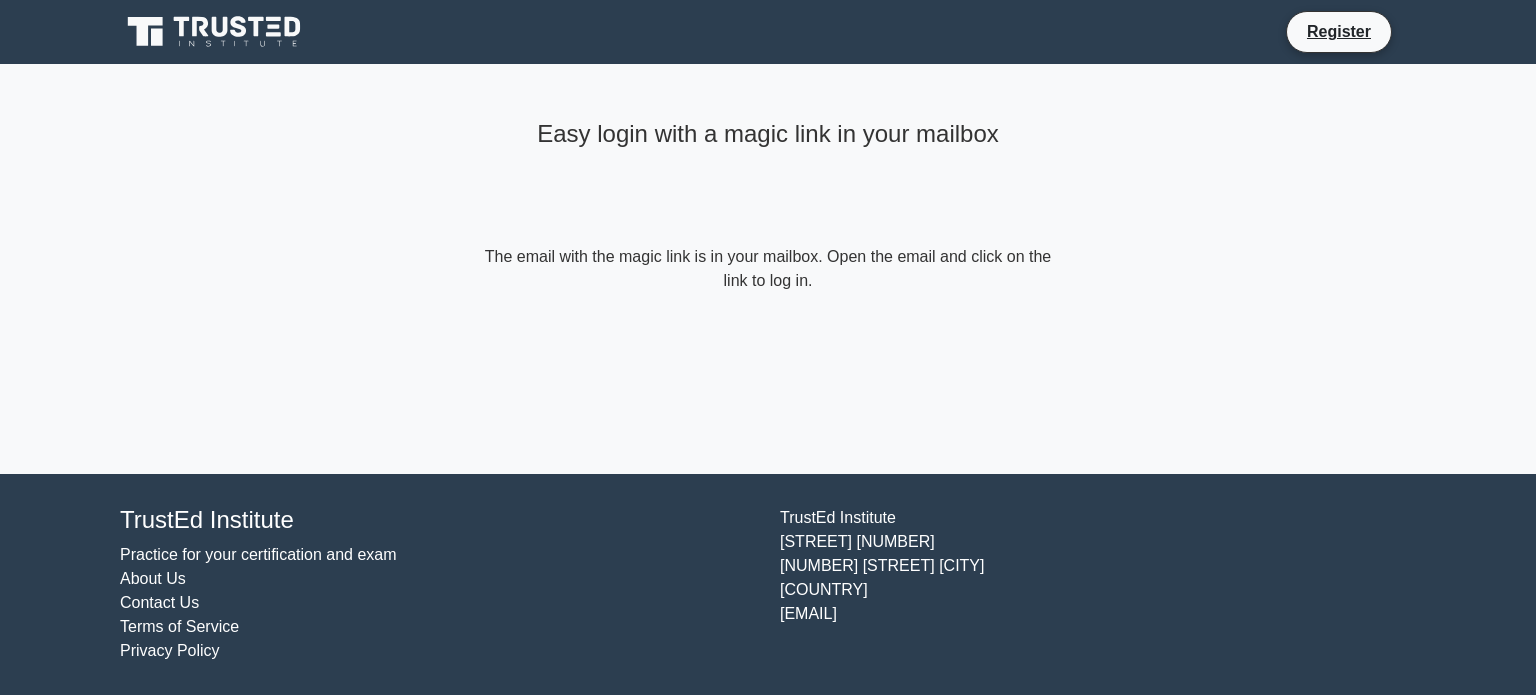 scroll, scrollTop: 0, scrollLeft: 0, axis: both 